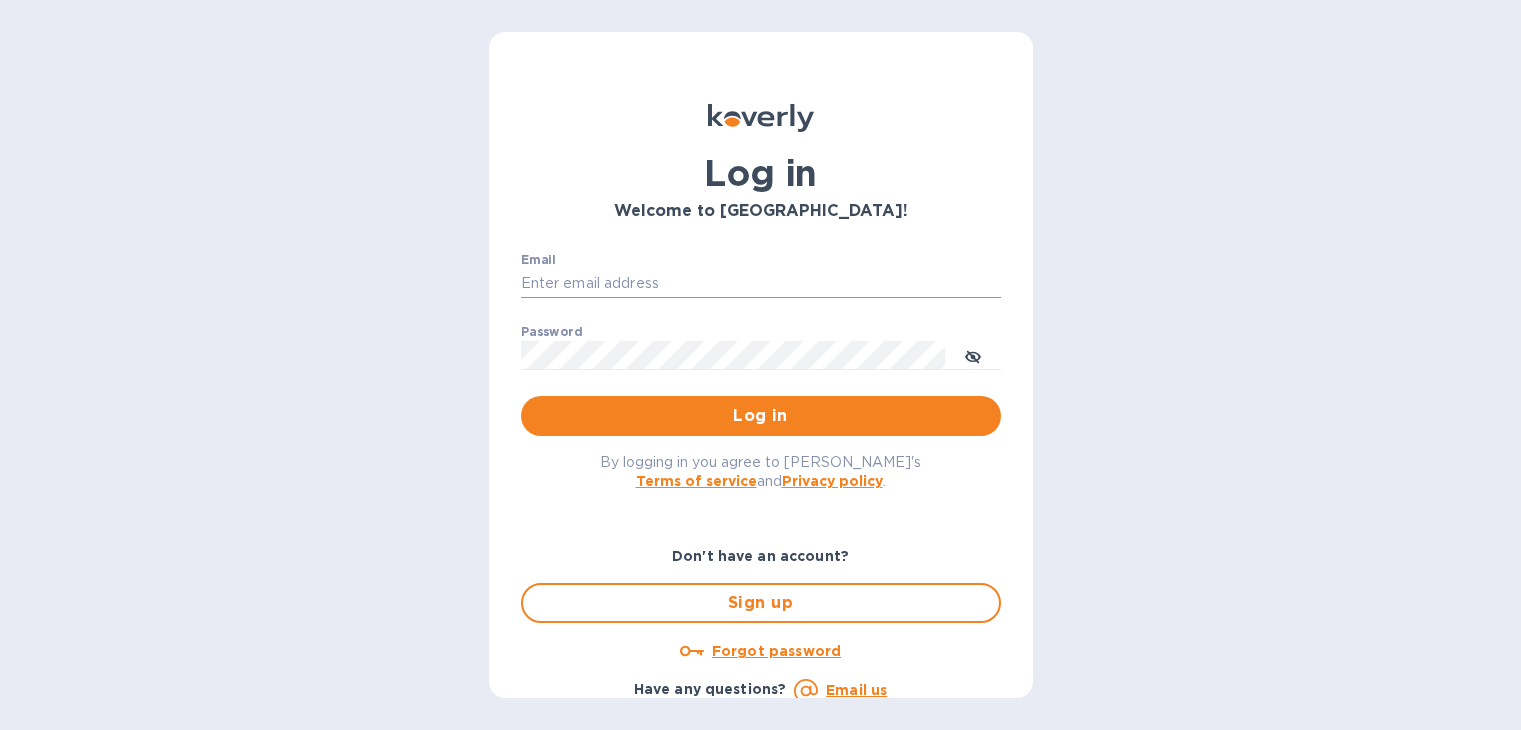 scroll, scrollTop: 0, scrollLeft: 0, axis: both 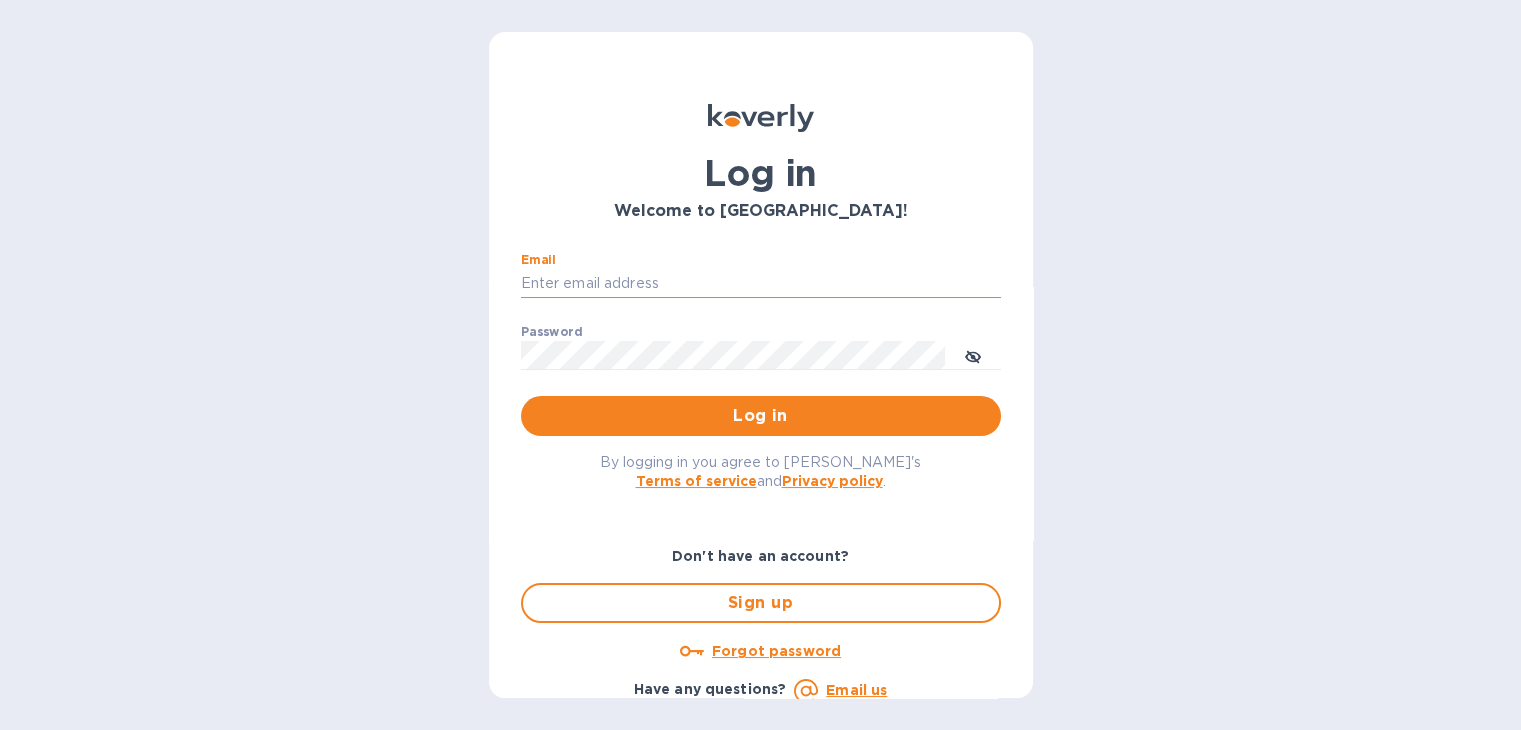 click on "Email" at bounding box center (761, 284) 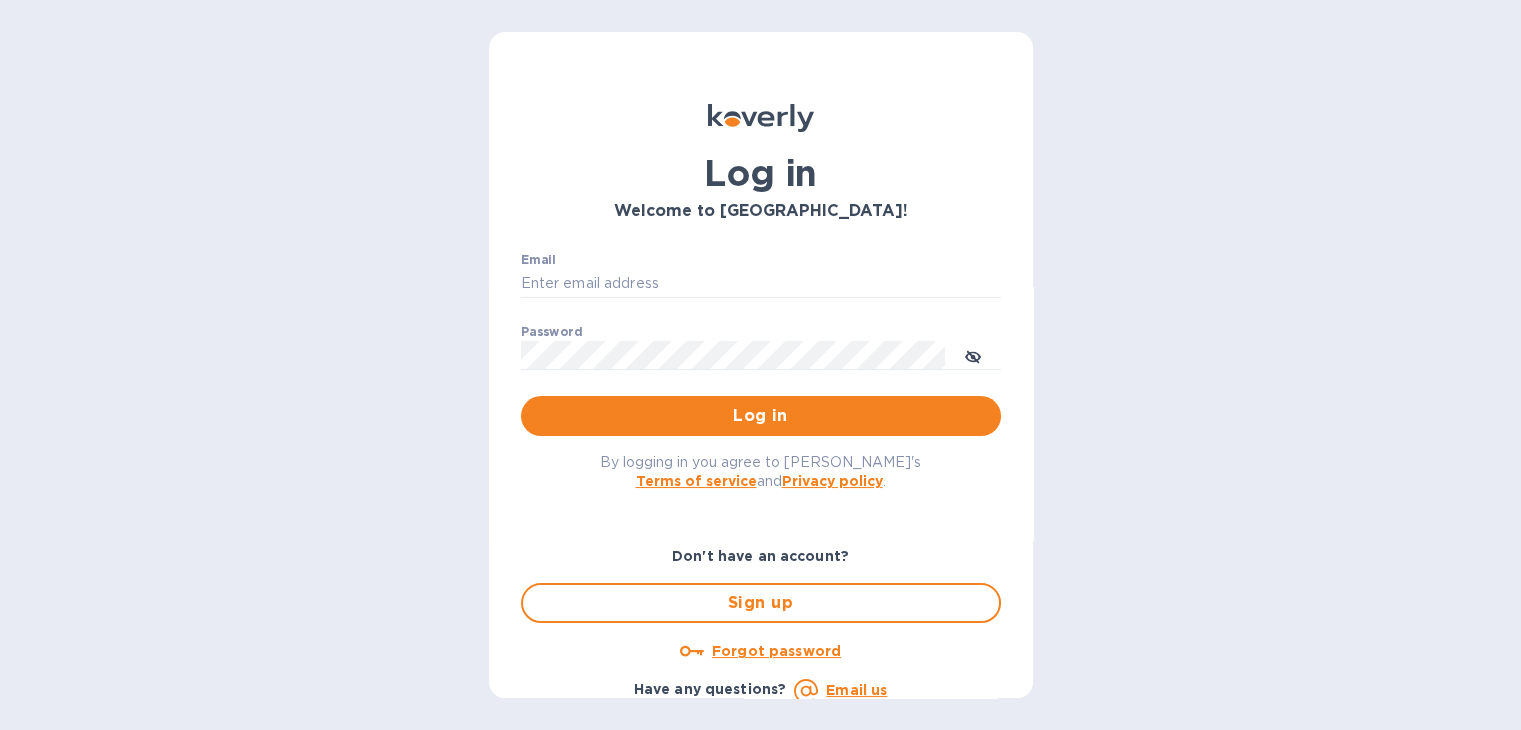 type on "[PERSON_NAME][EMAIL_ADDRESS][DOMAIN_NAME]" 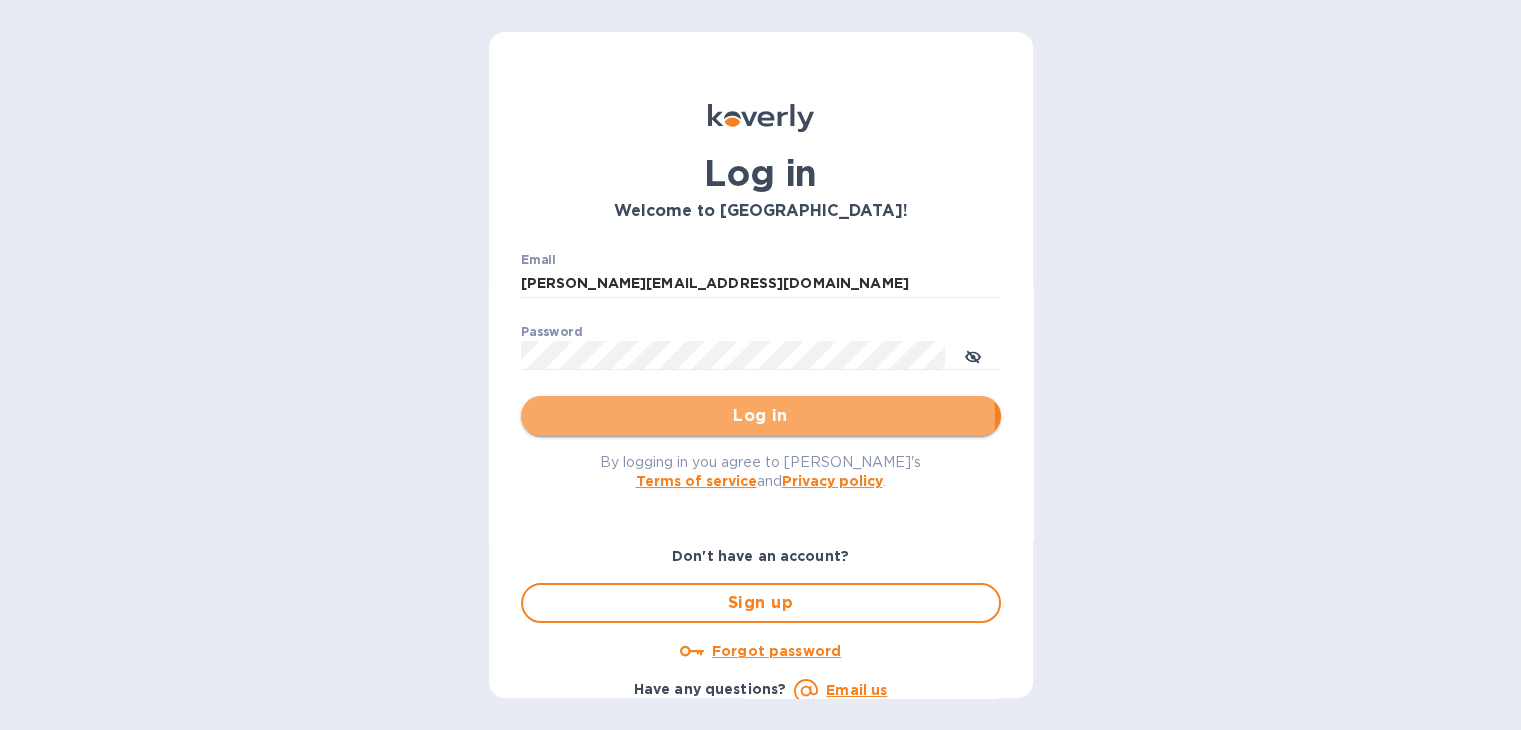 click on "Log in" at bounding box center (761, 416) 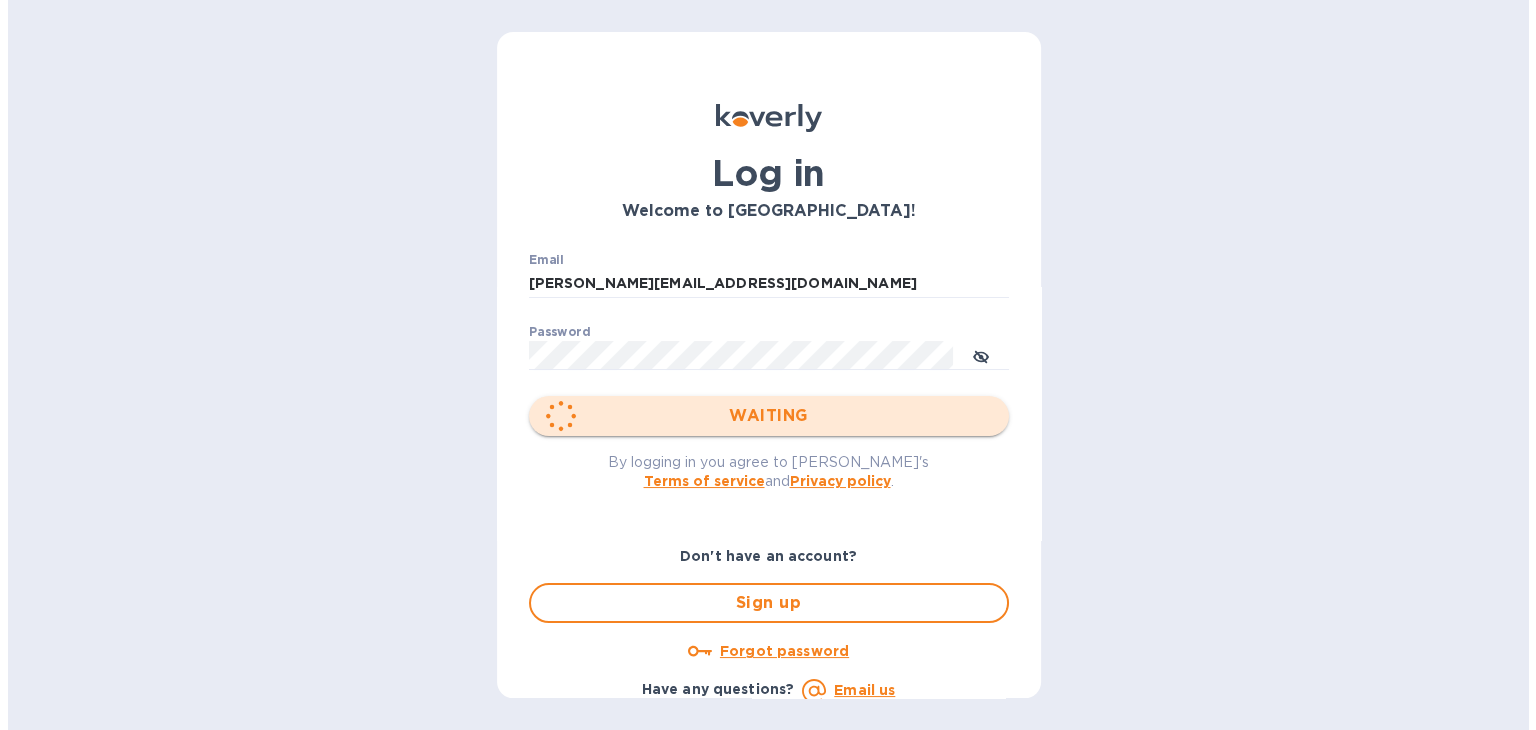 scroll, scrollTop: 0, scrollLeft: 0, axis: both 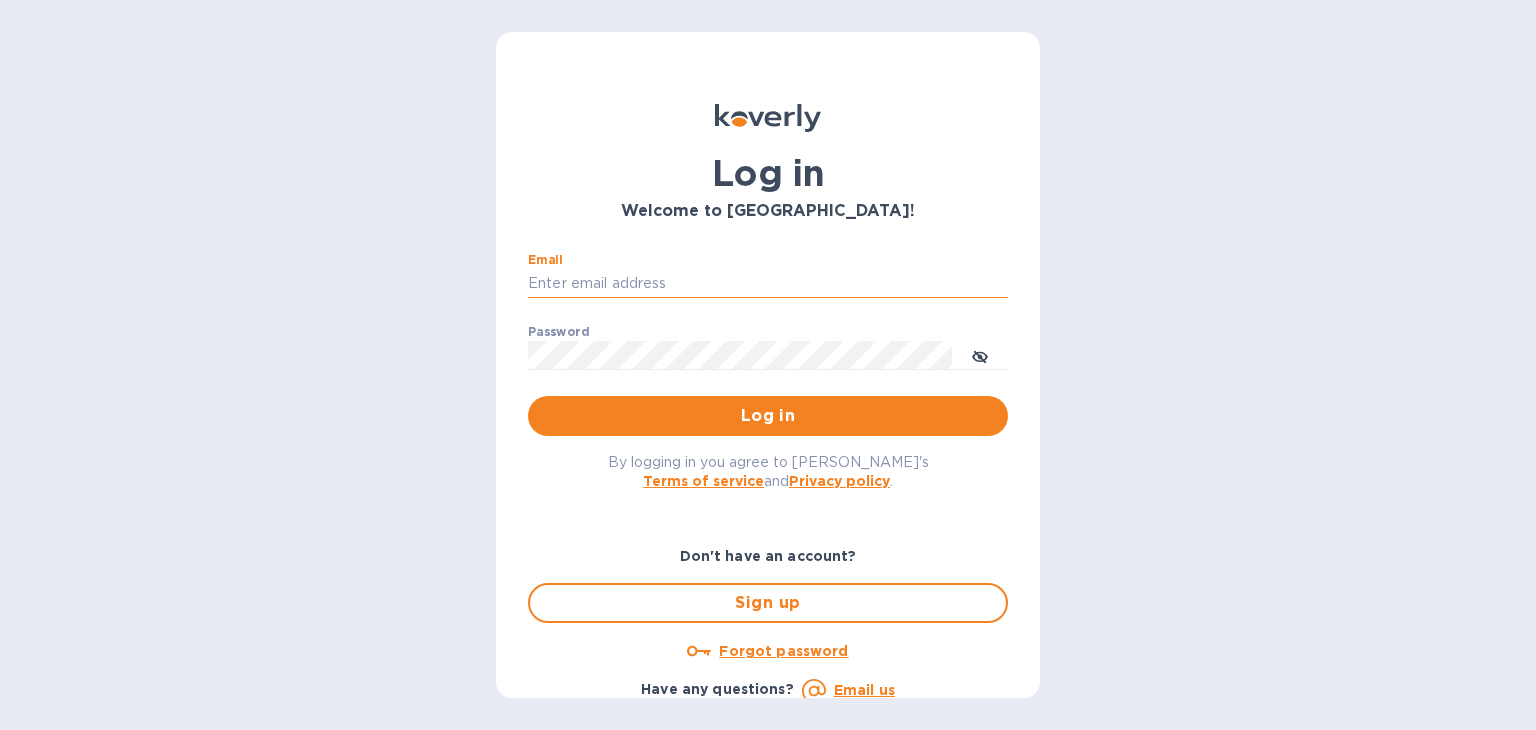 click on "Email" at bounding box center [768, 284] 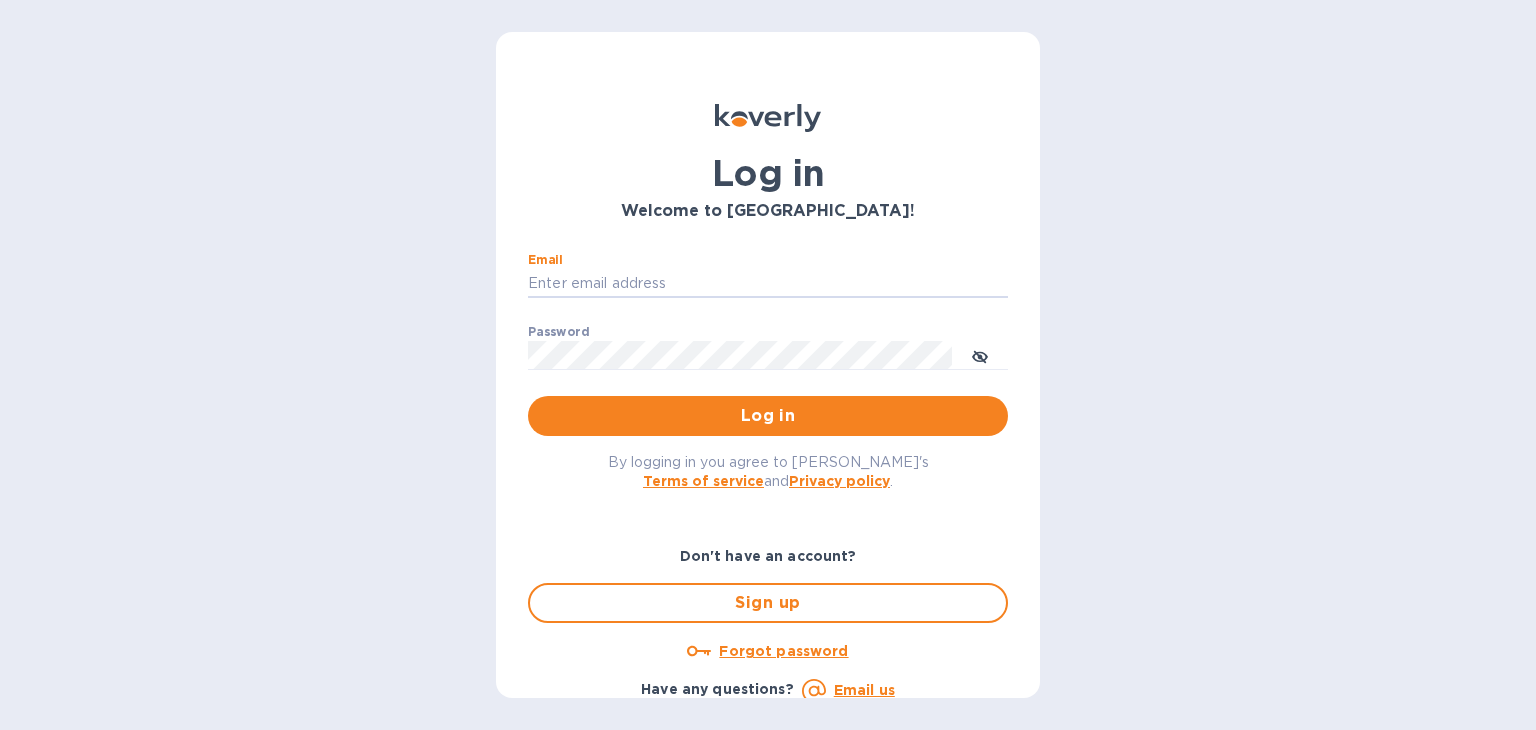 type on "[PERSON_NAME][EMAIL_ADDRESS][DOMAIN_NAME]" 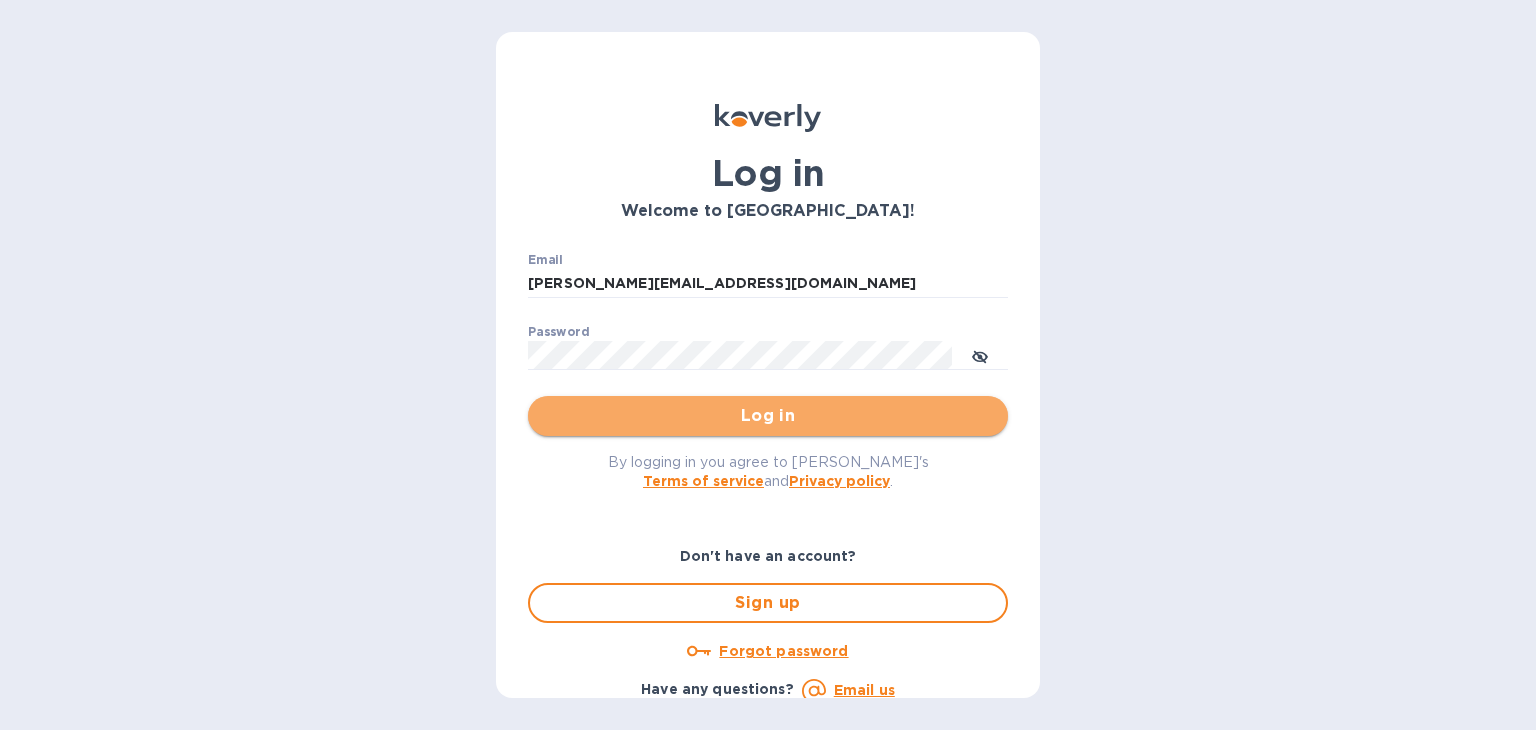 click on "Log in" at bounding box center (768, 416) 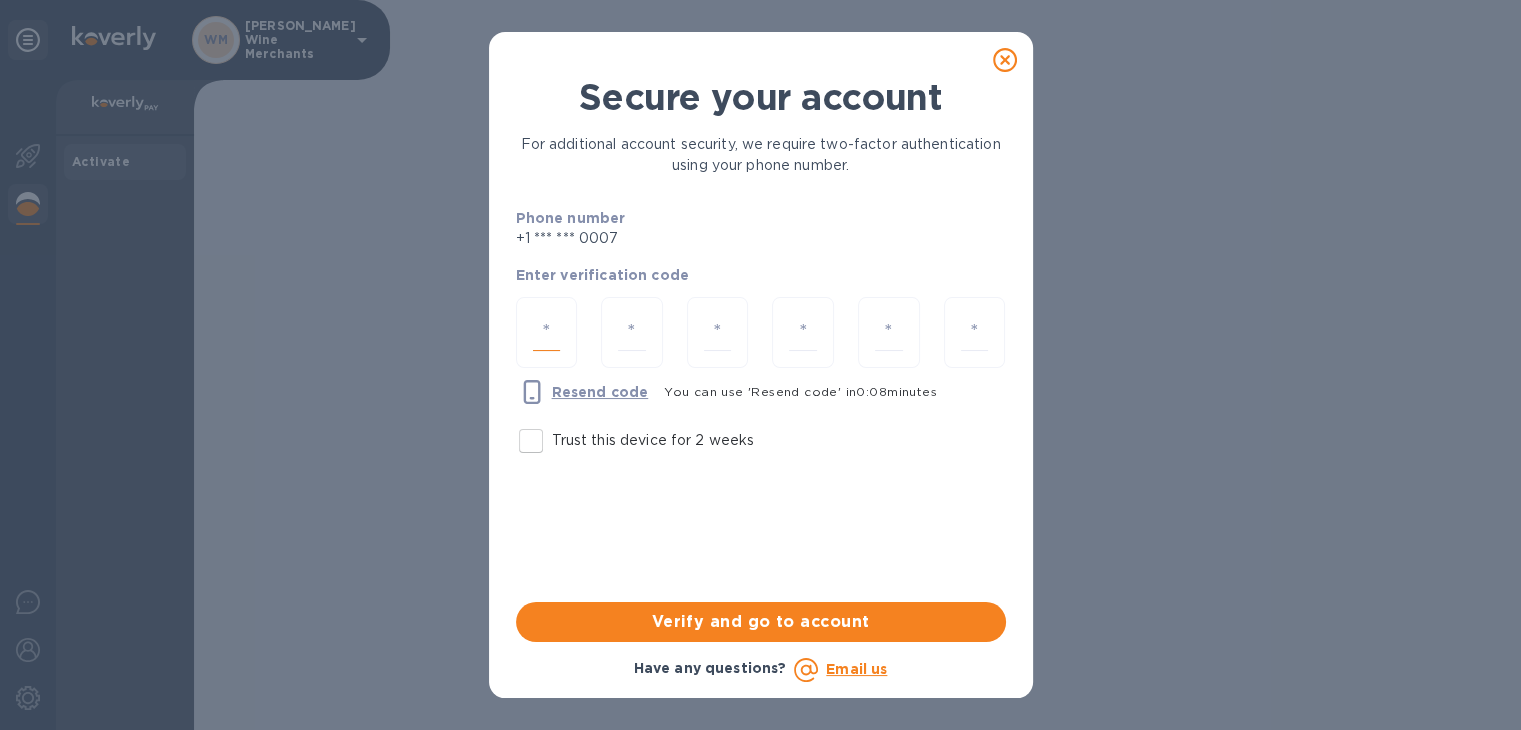 click at bounding box center [547, 332] 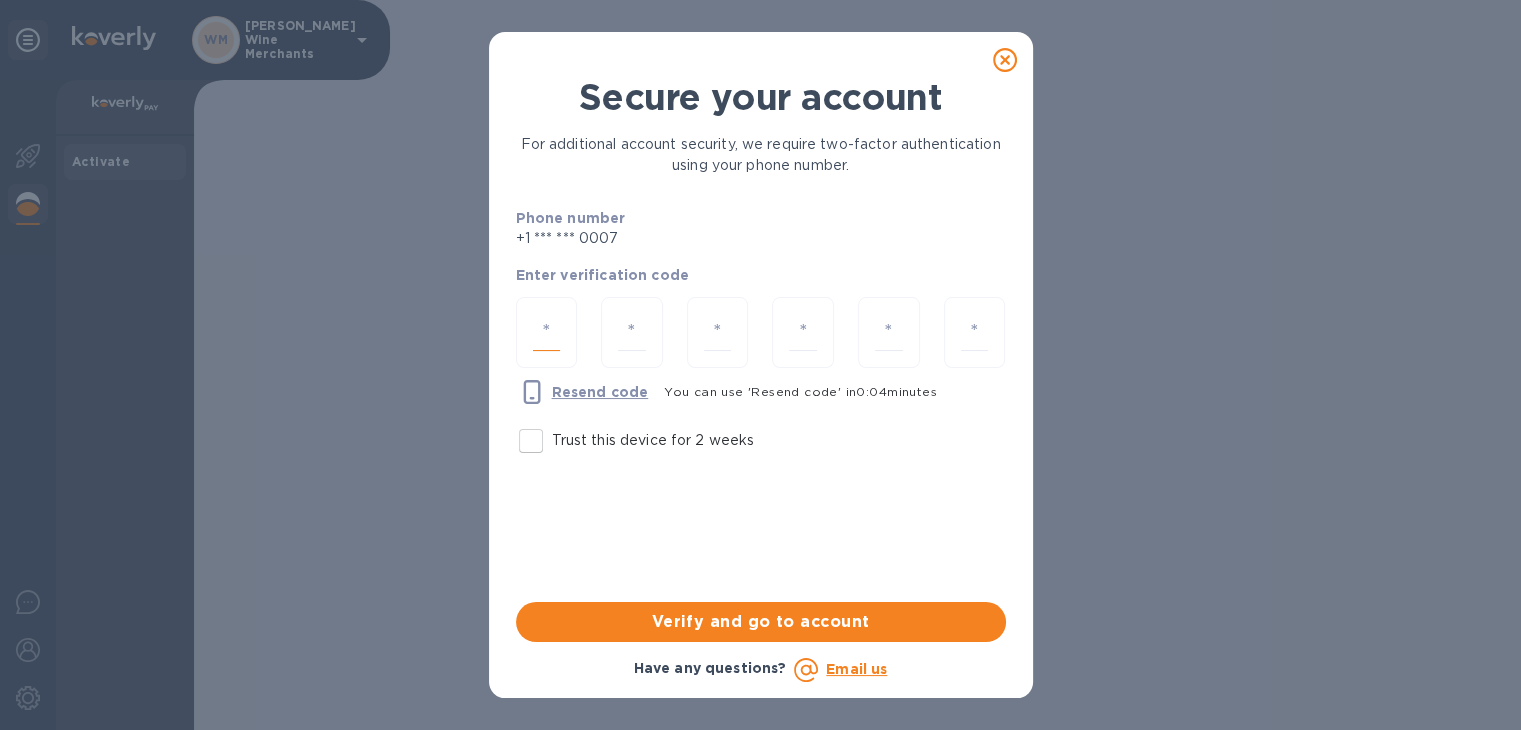 type on "5" 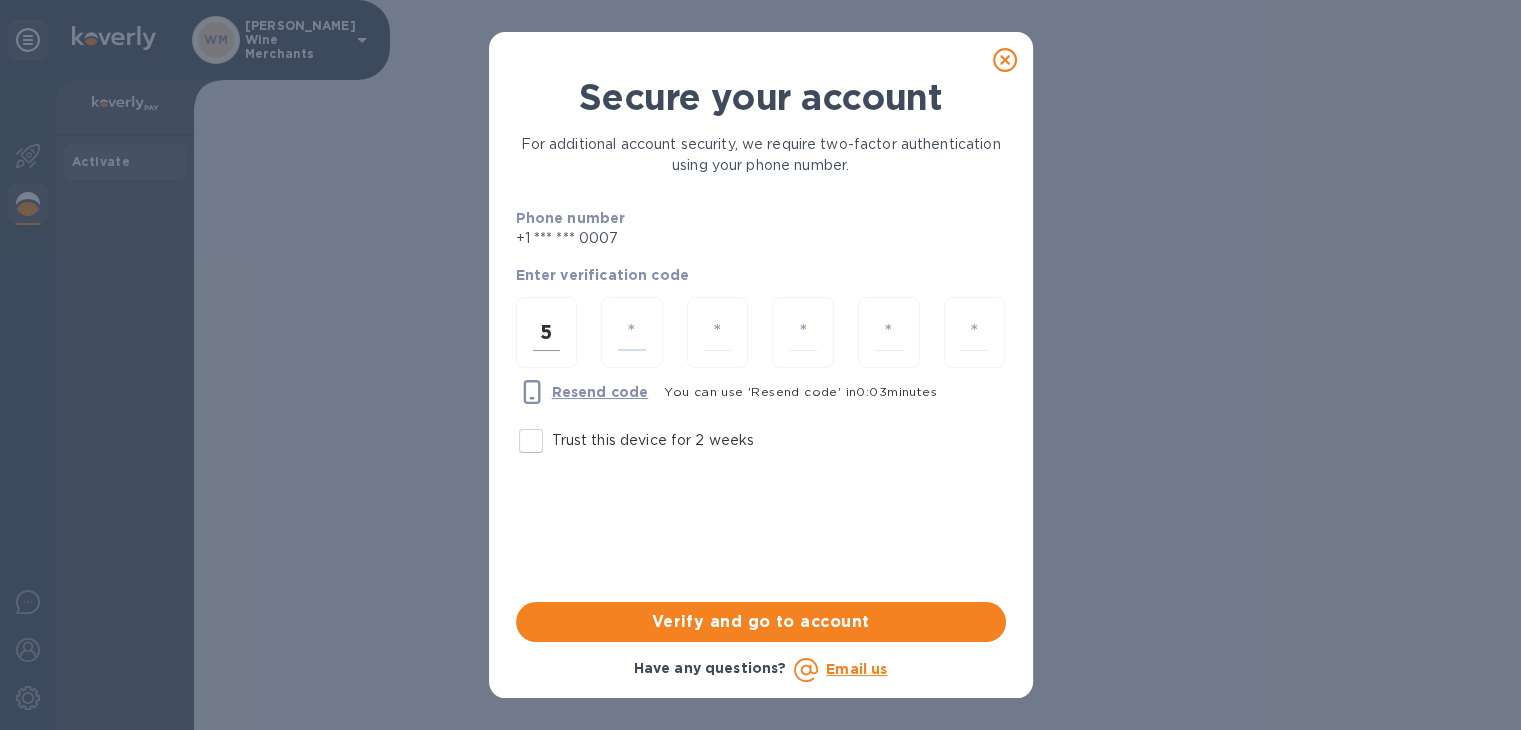 type on "1" 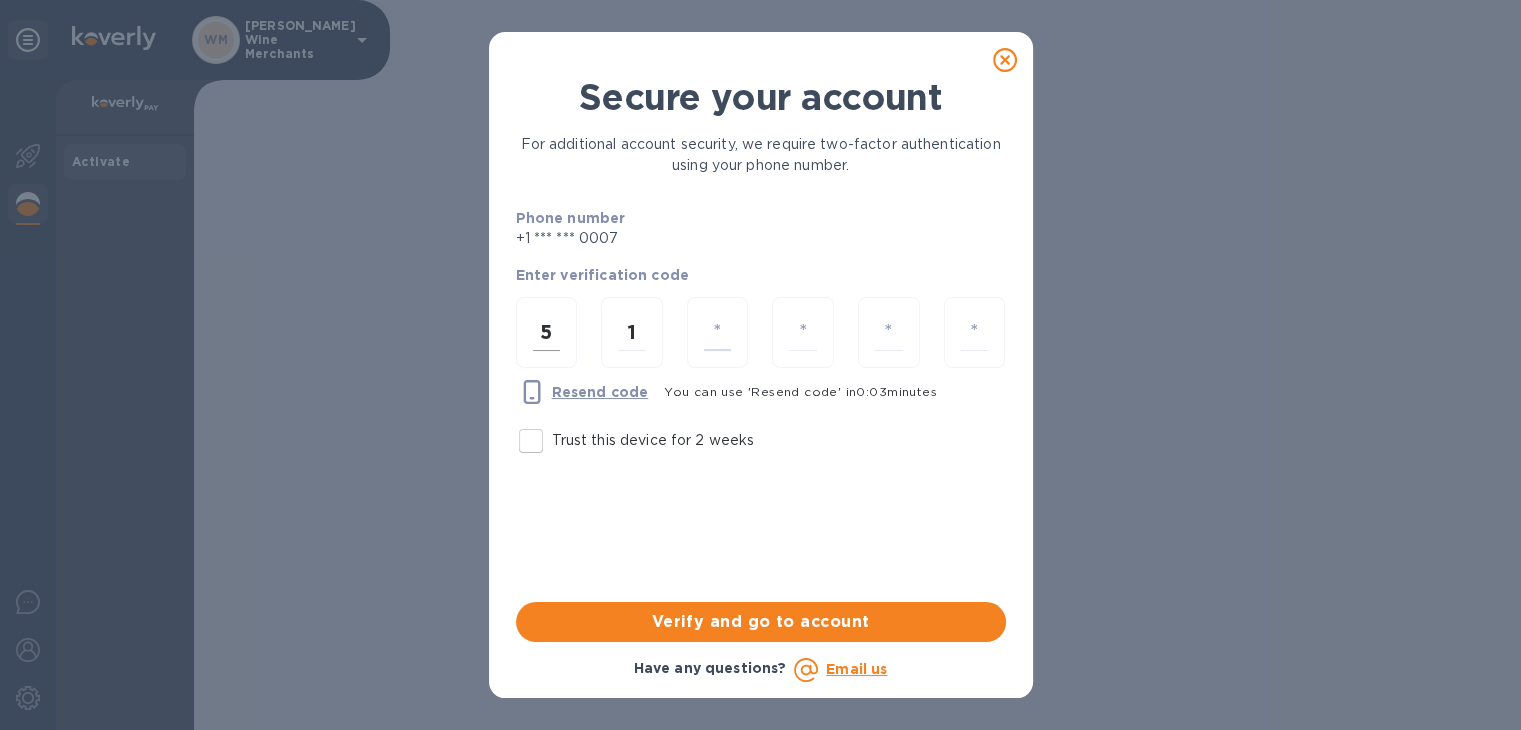 type on "2" 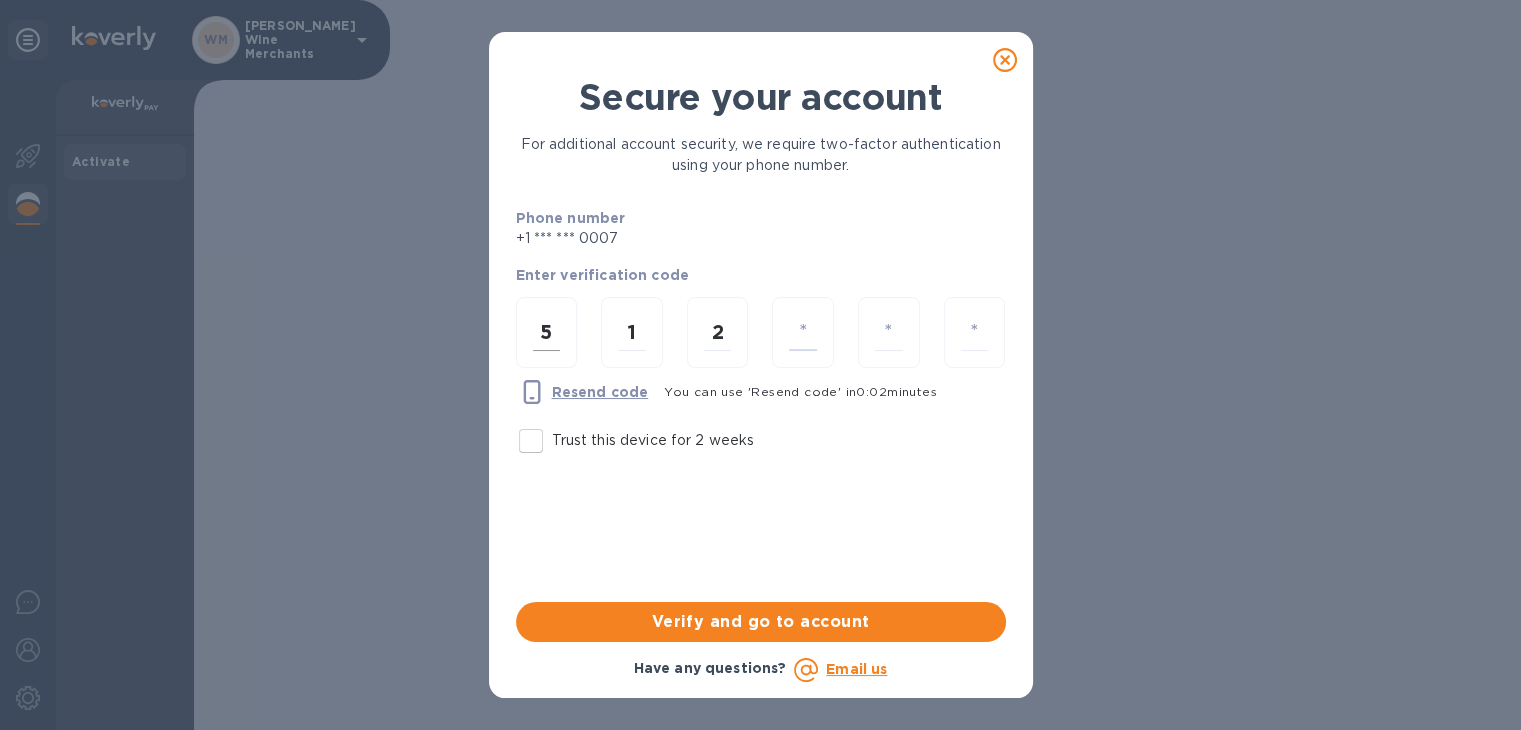 type on "7" 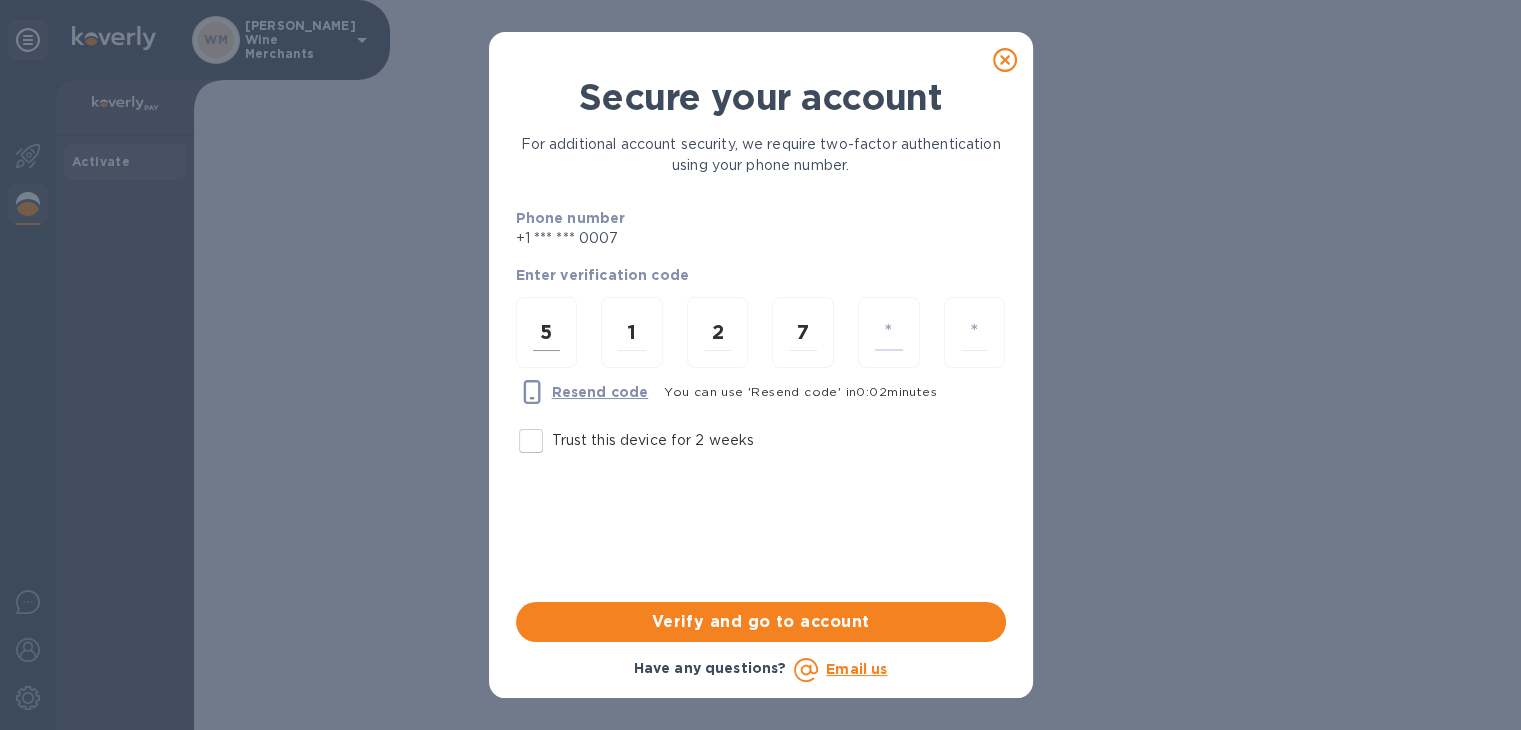 type on "9" 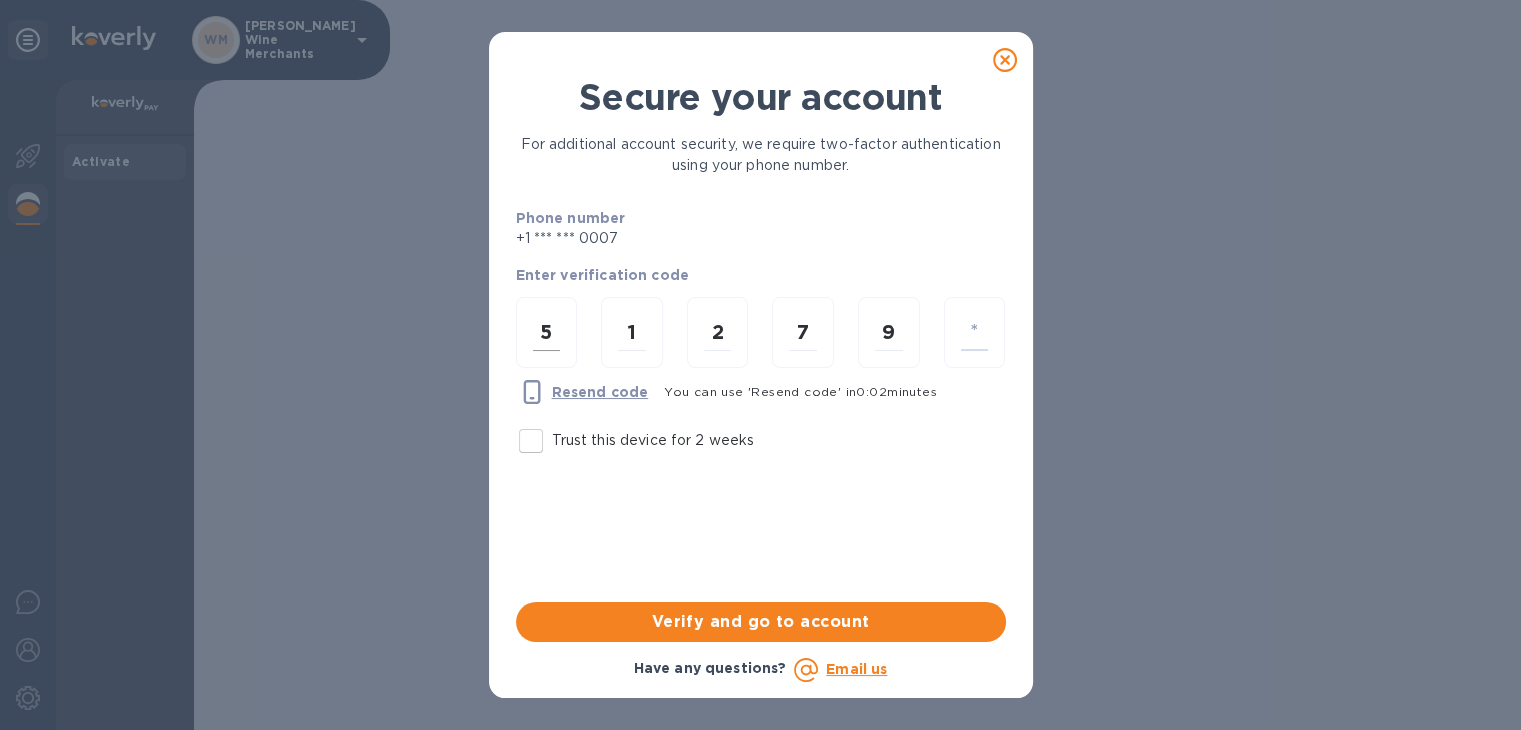 type on "4" 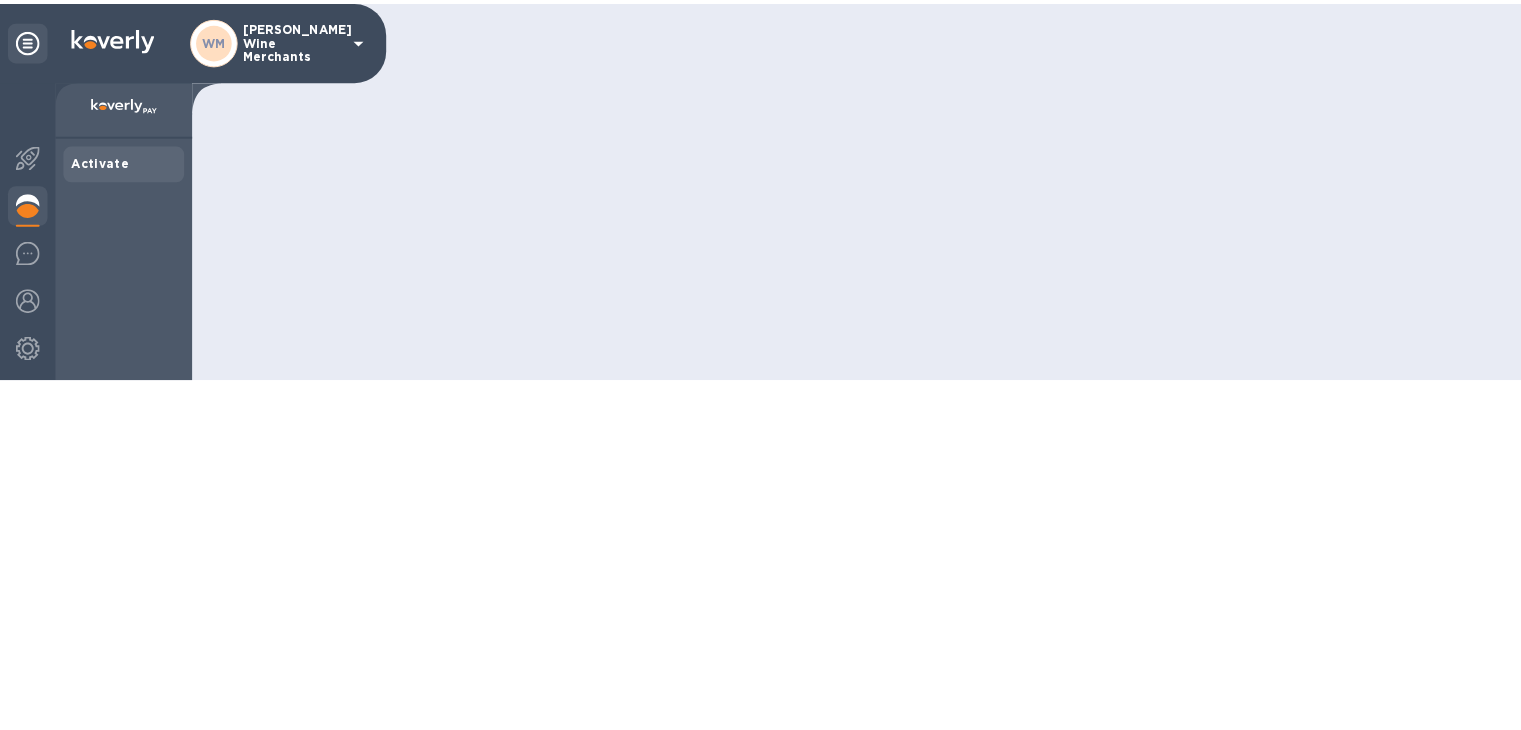 scroll, scrollTop: 0, scrollLeft: 0, axis: both 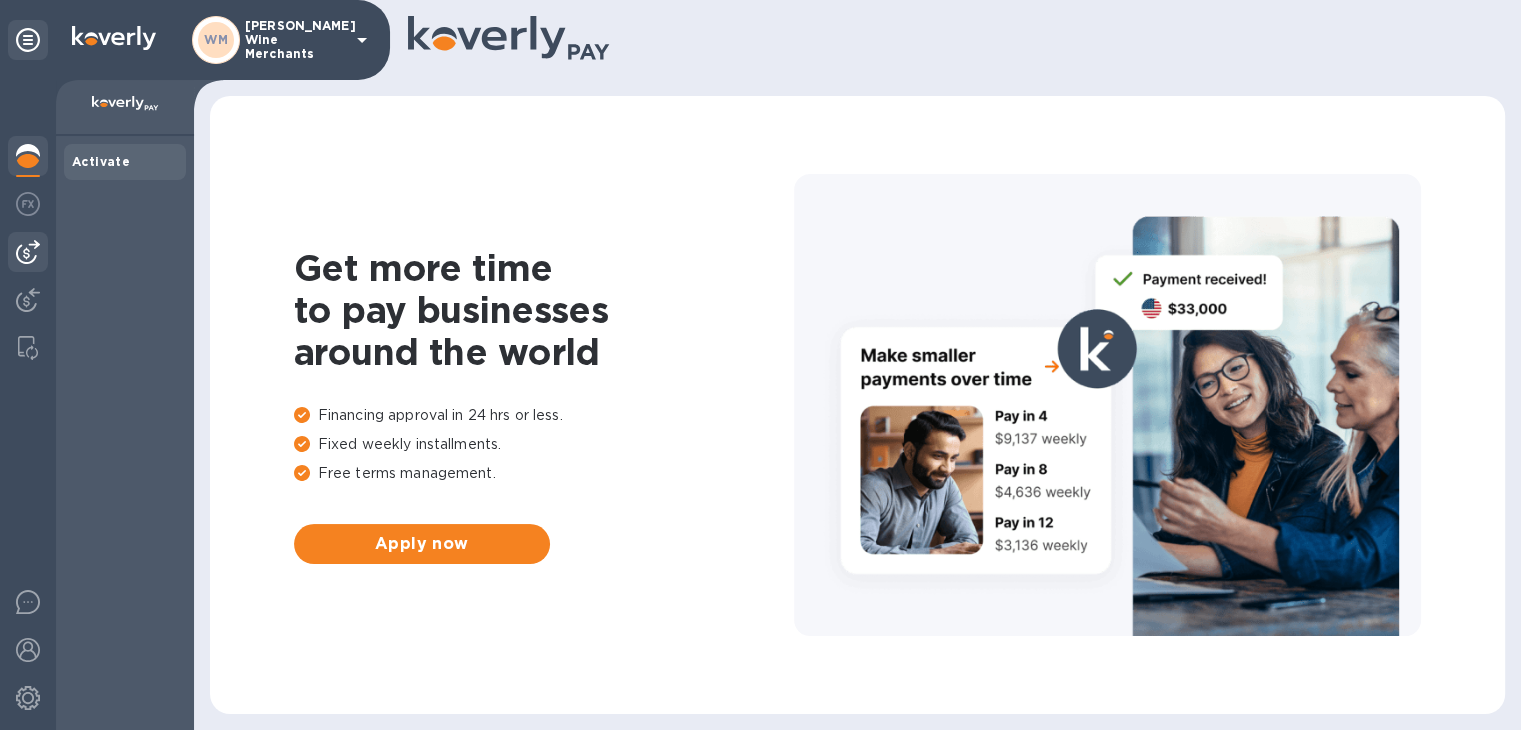 click at bounding box center [28, 252] 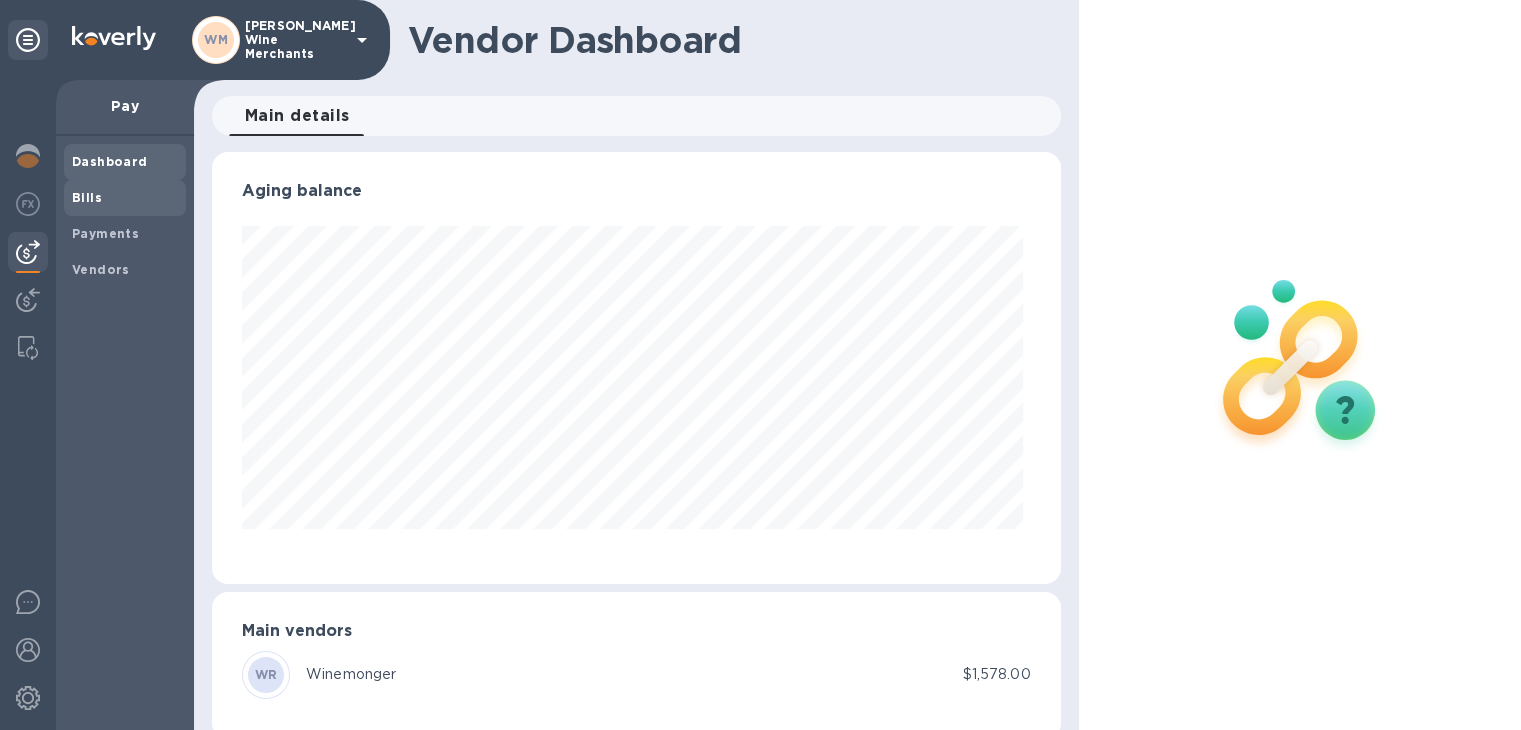 scroll, scrollTop: 999568, scrollLeft: 999159, axis: both 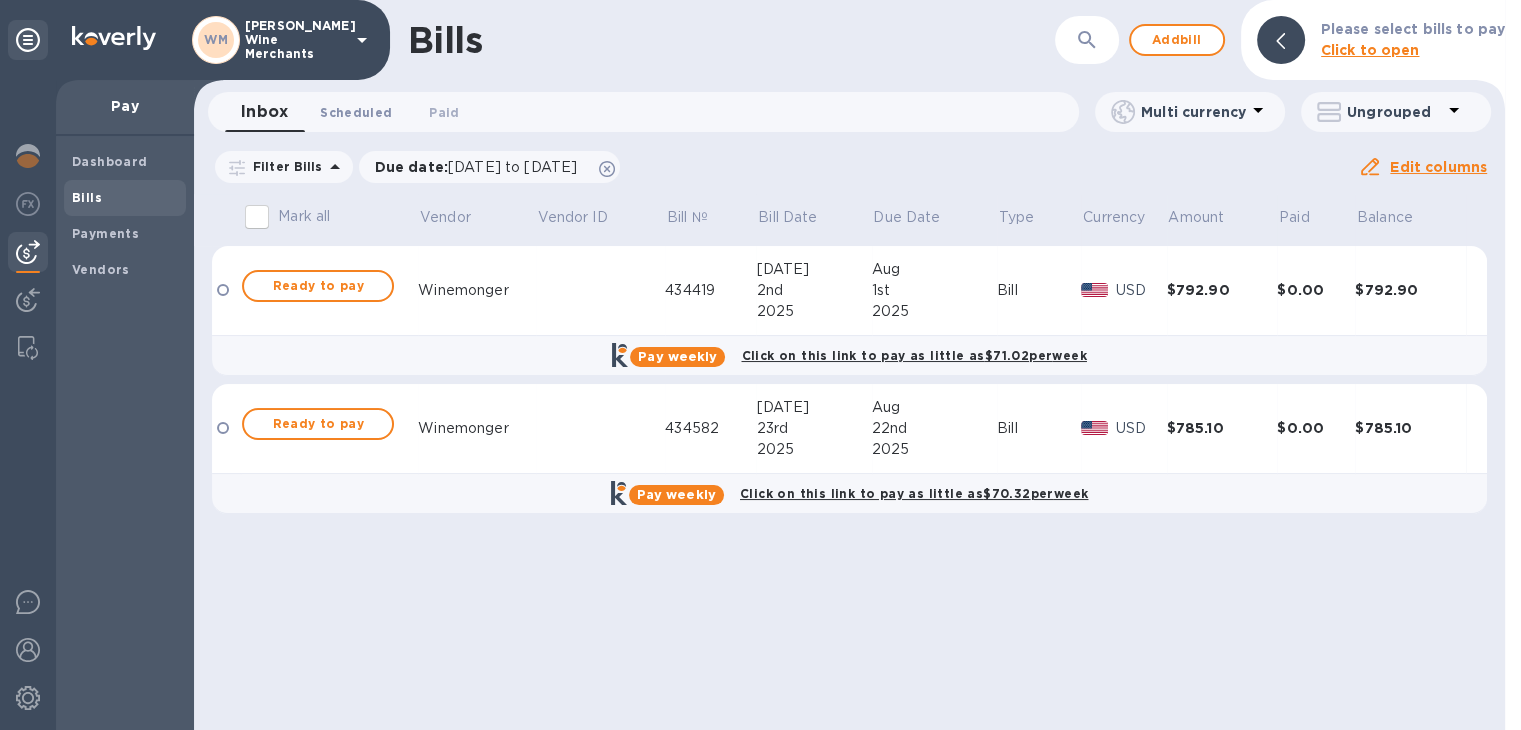 click on "Scheduled 0" at bounding box center (356, 112) 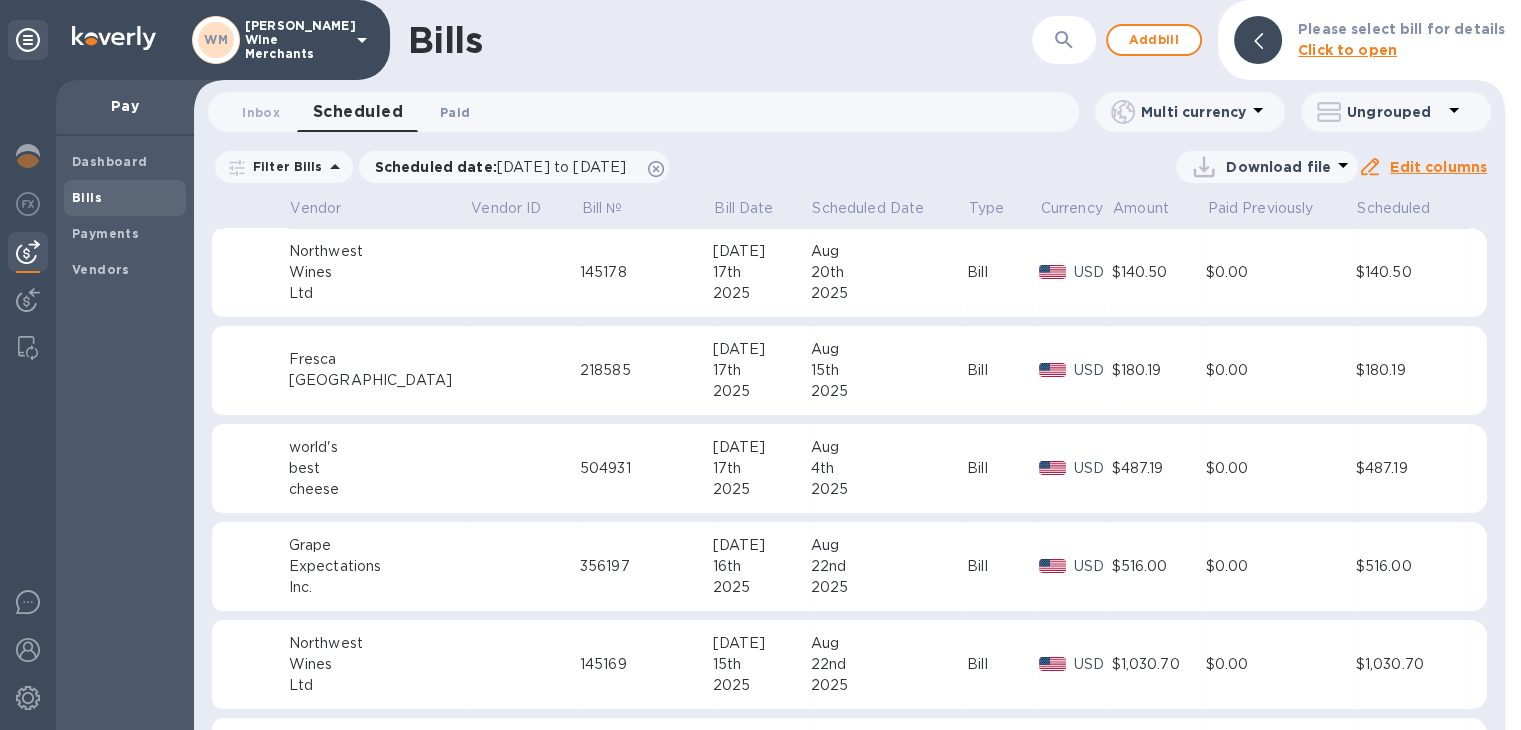 click on "Paid 0" at bounding box center (455, 112) 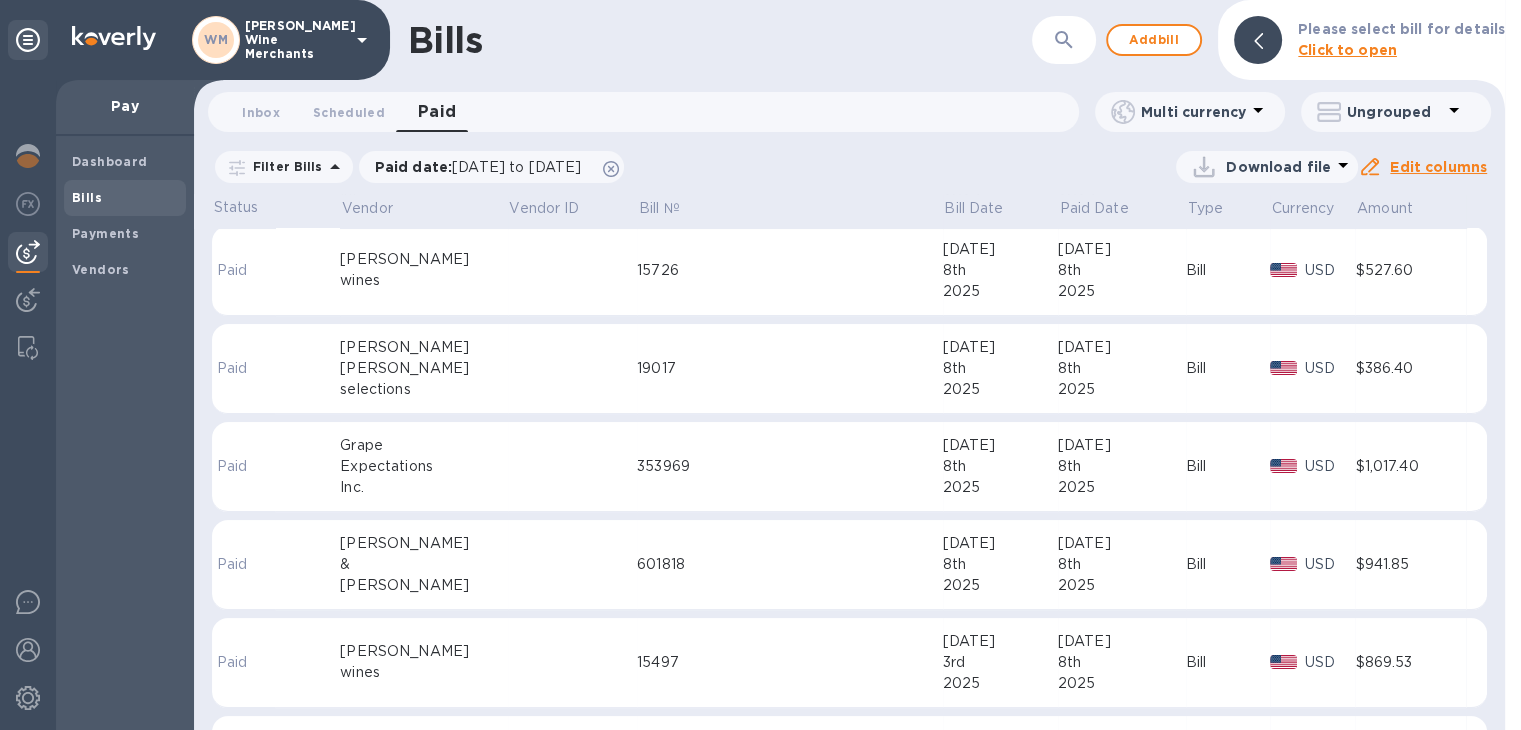 scroll, scrollTop: 0, scrollLeft: 0, axis: both 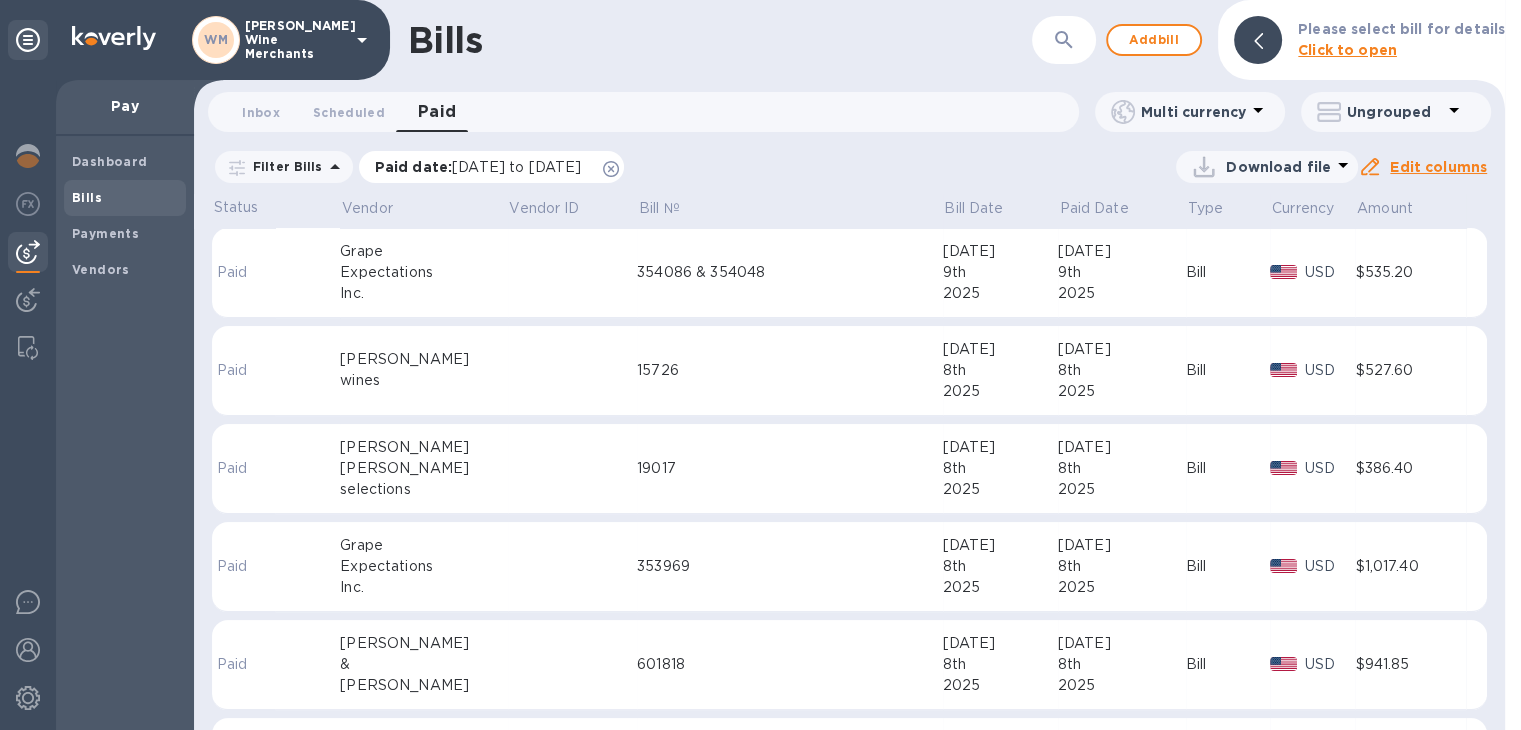 click on "06/24/2025 to 07/24/2025" at bounding box center (516, 167) 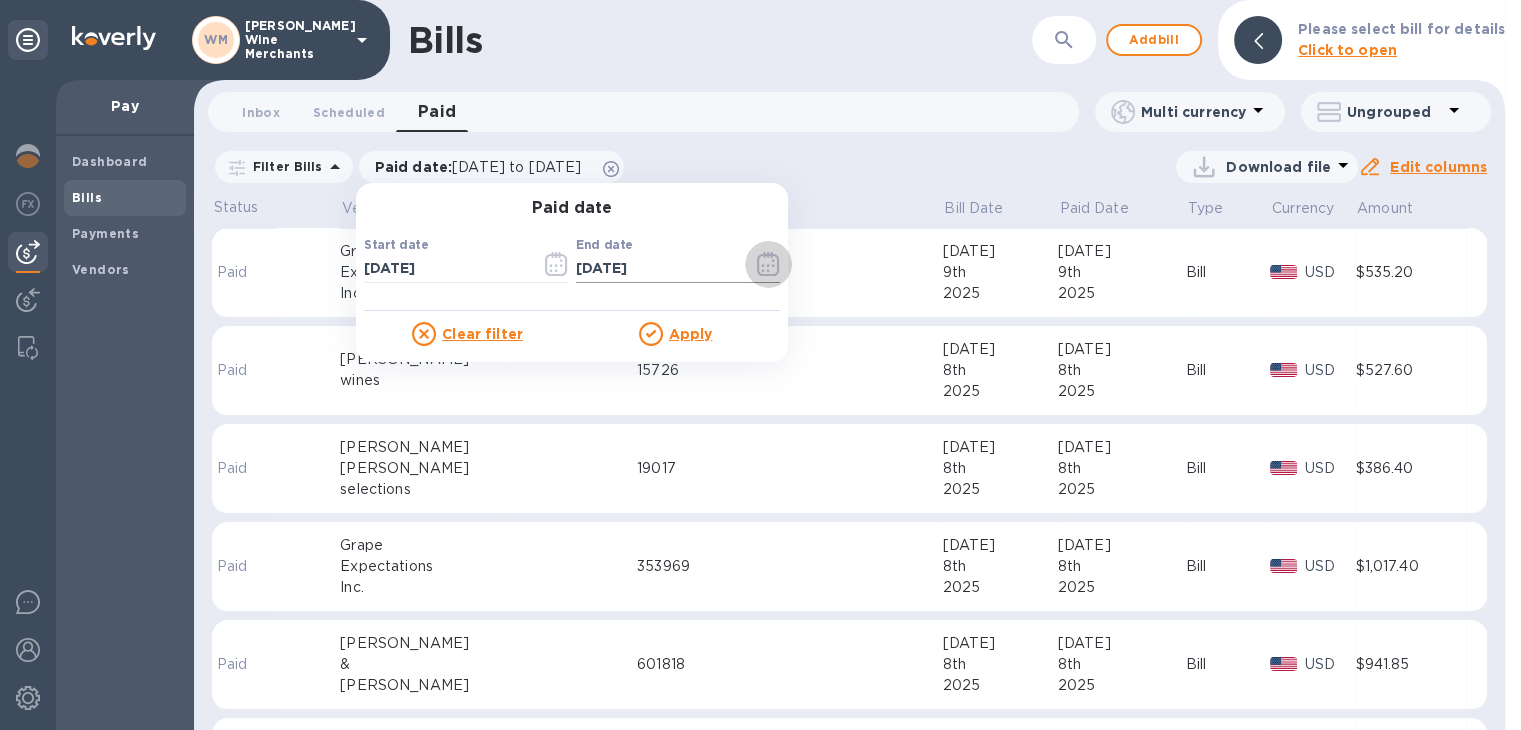 click 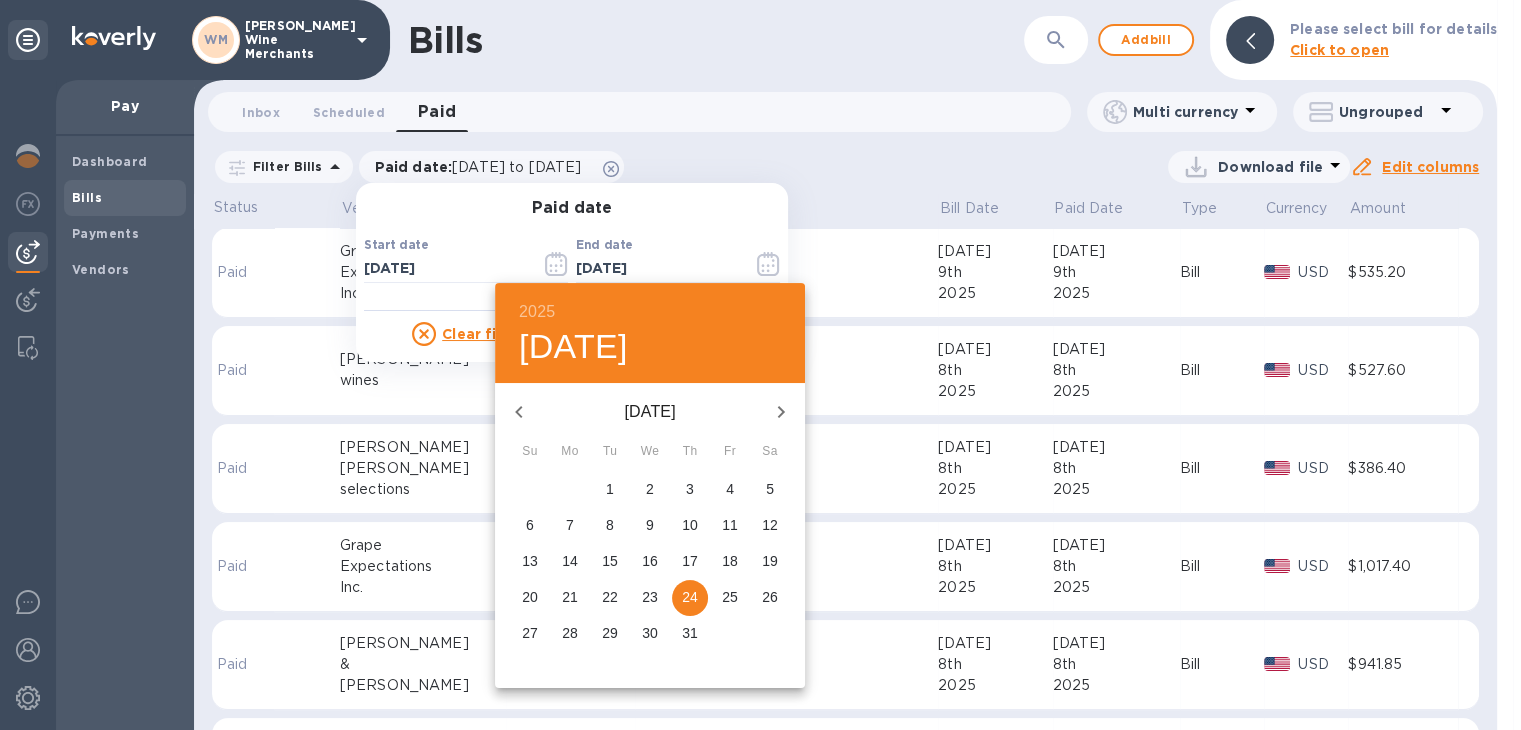 click 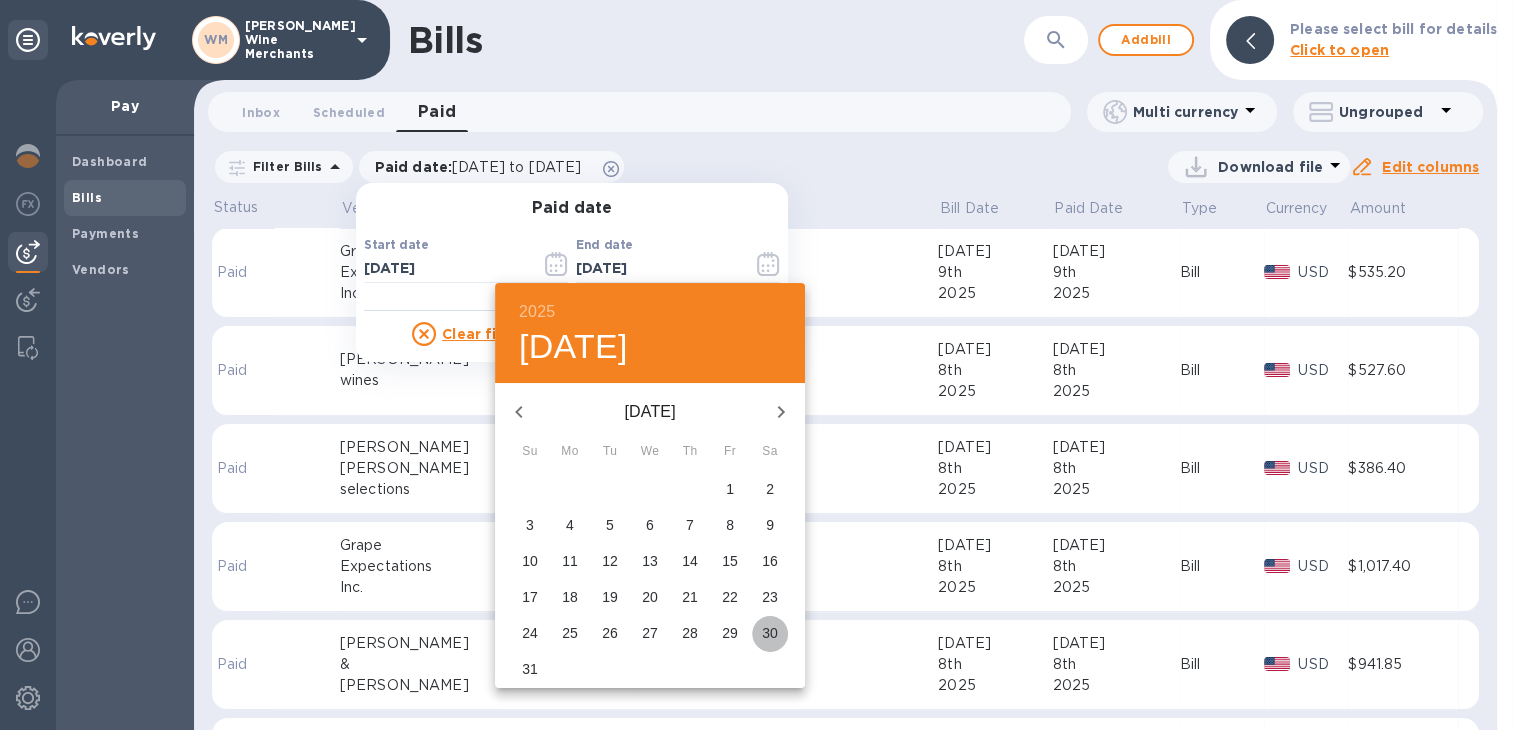 click on "30" at bounding box center (770, 633) 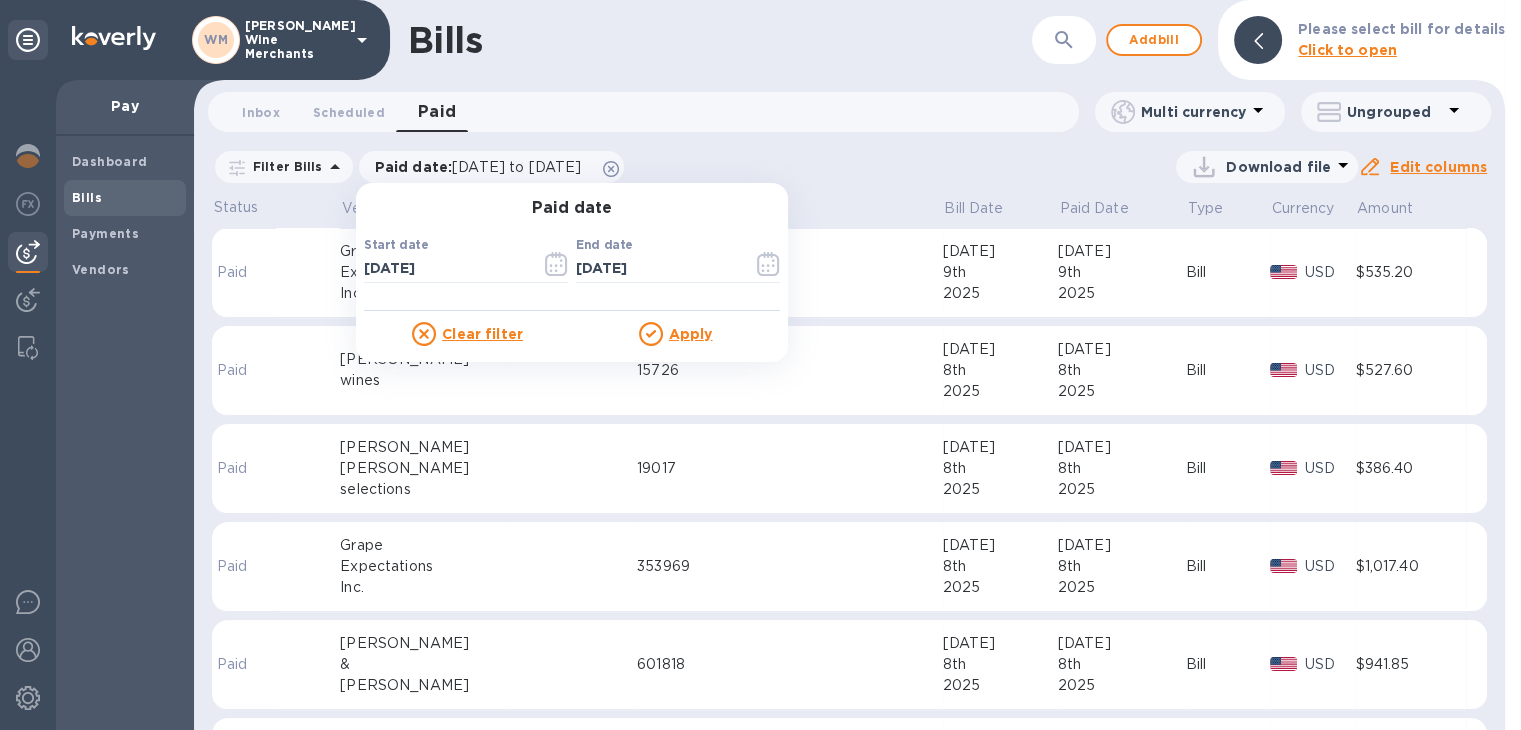 click on "Apply" at bounding box center [691, 334] 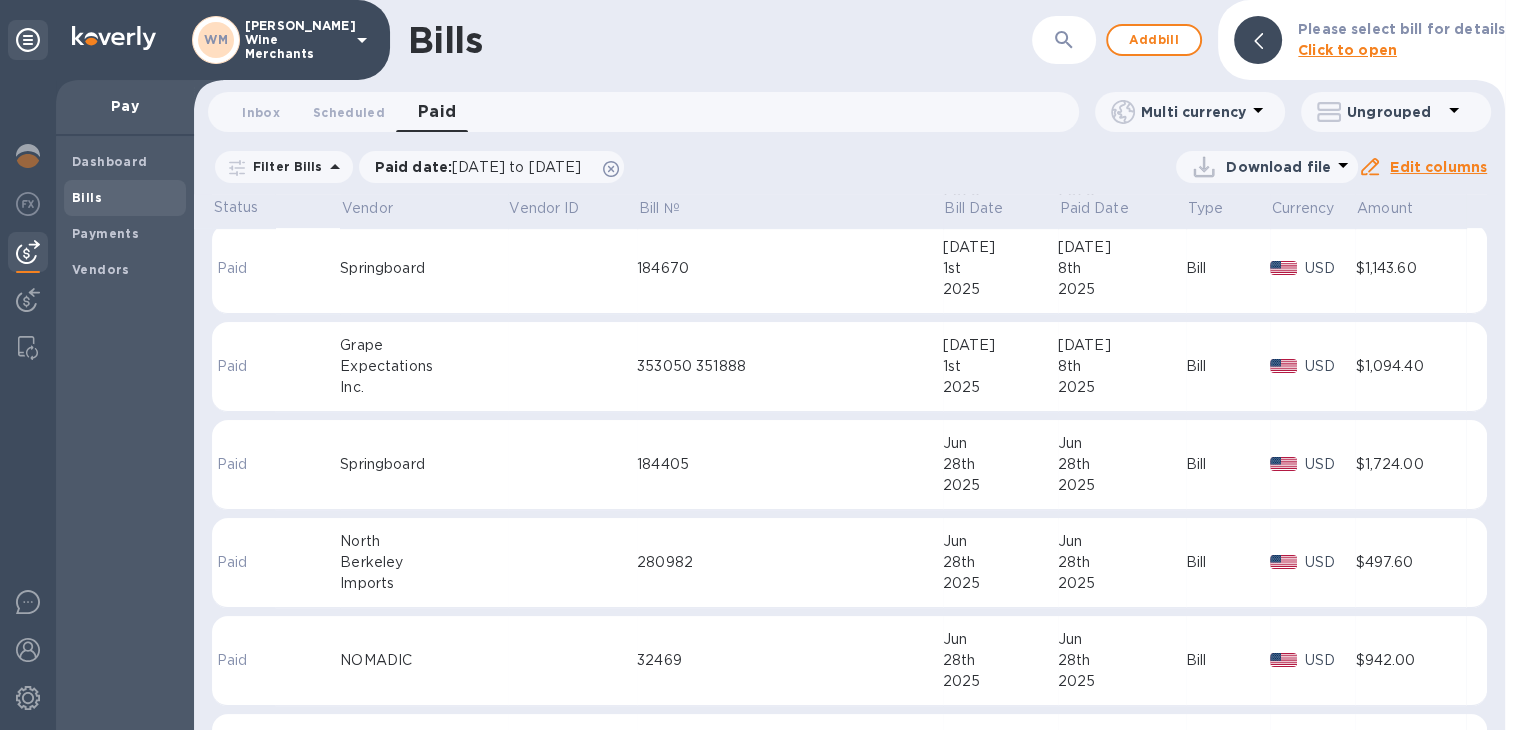 scroll, scrollTop: 984, scrollLeft: 0, axis: vertical 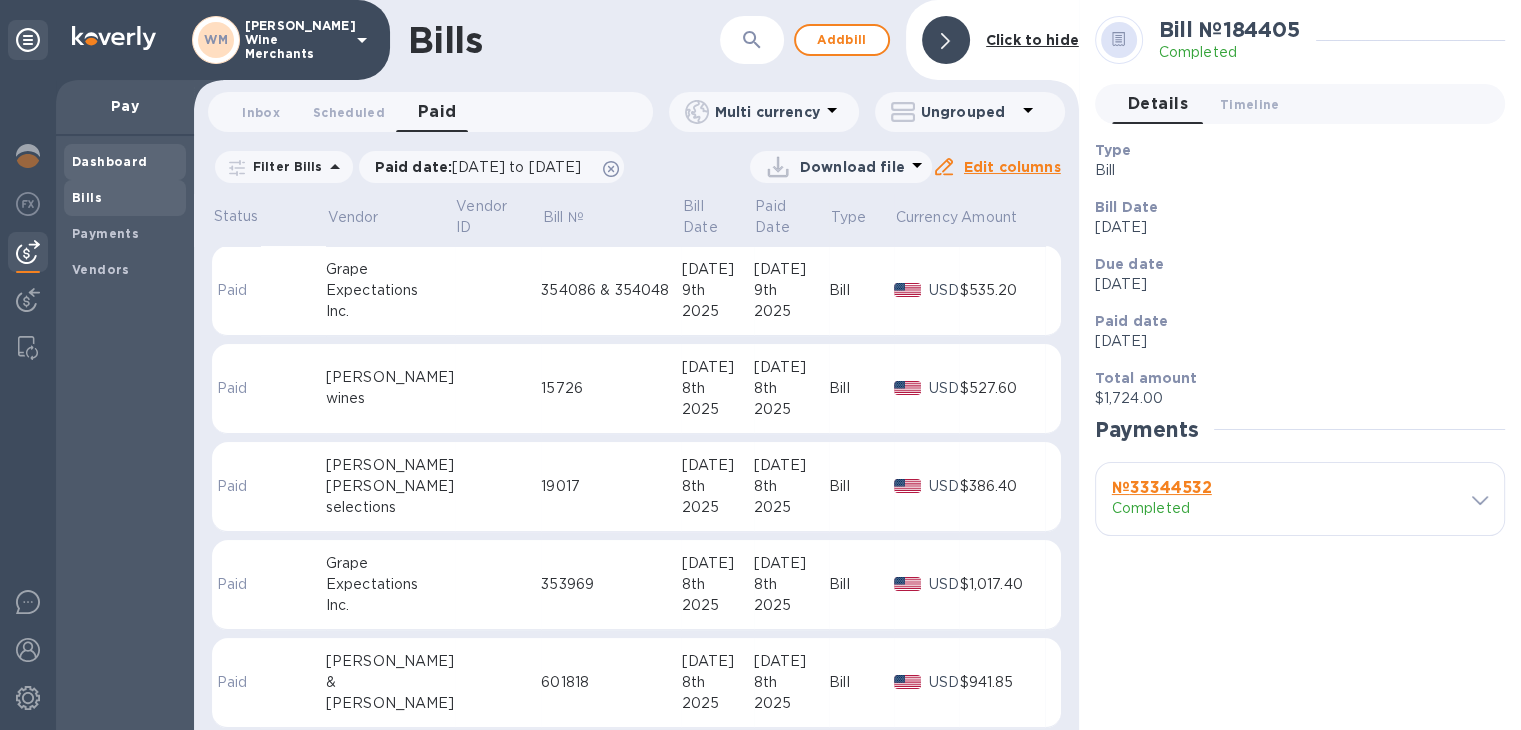 click on "Dashboard" at bounding box center (110, 161) 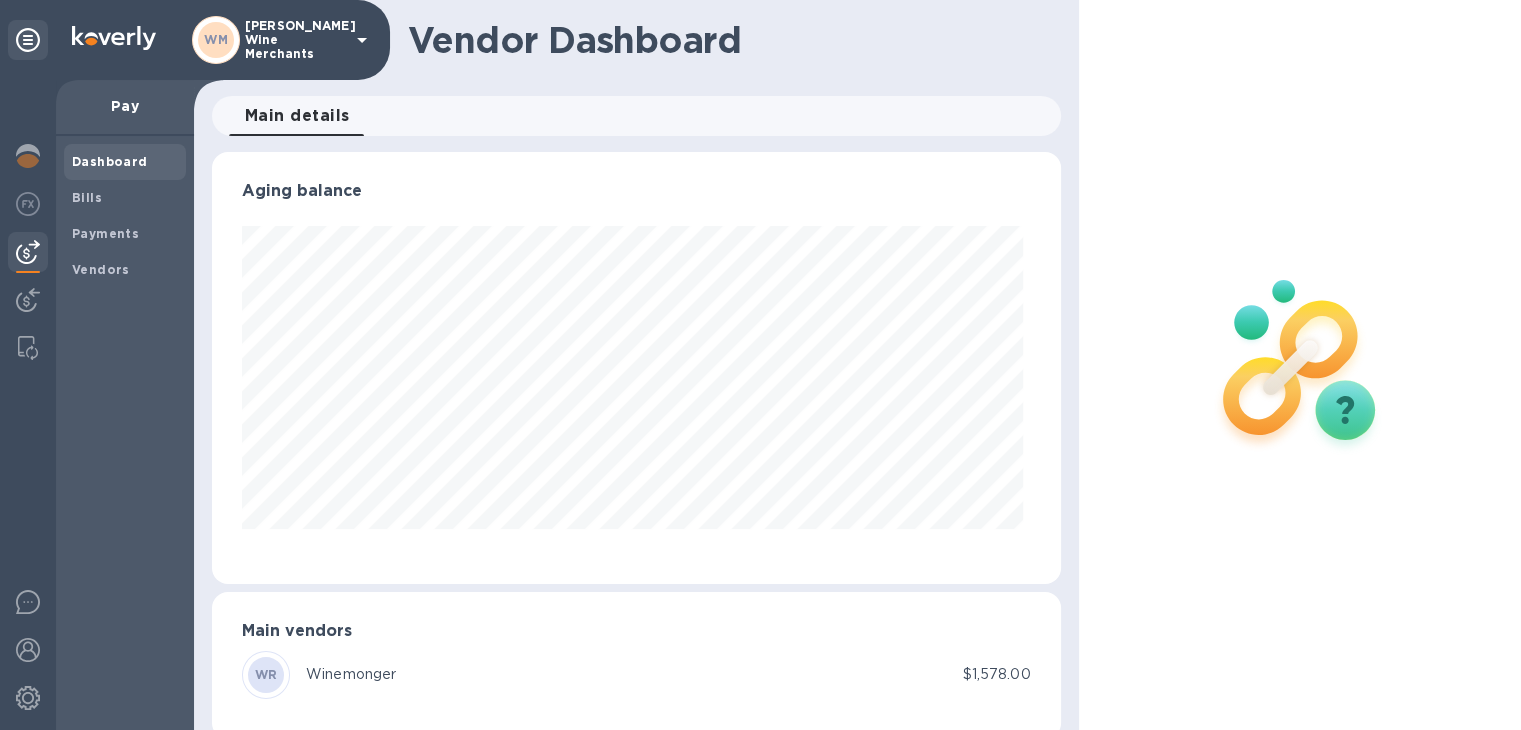 scroll, scrollTop: 999568, scrollLeft: 999159, axis: both 